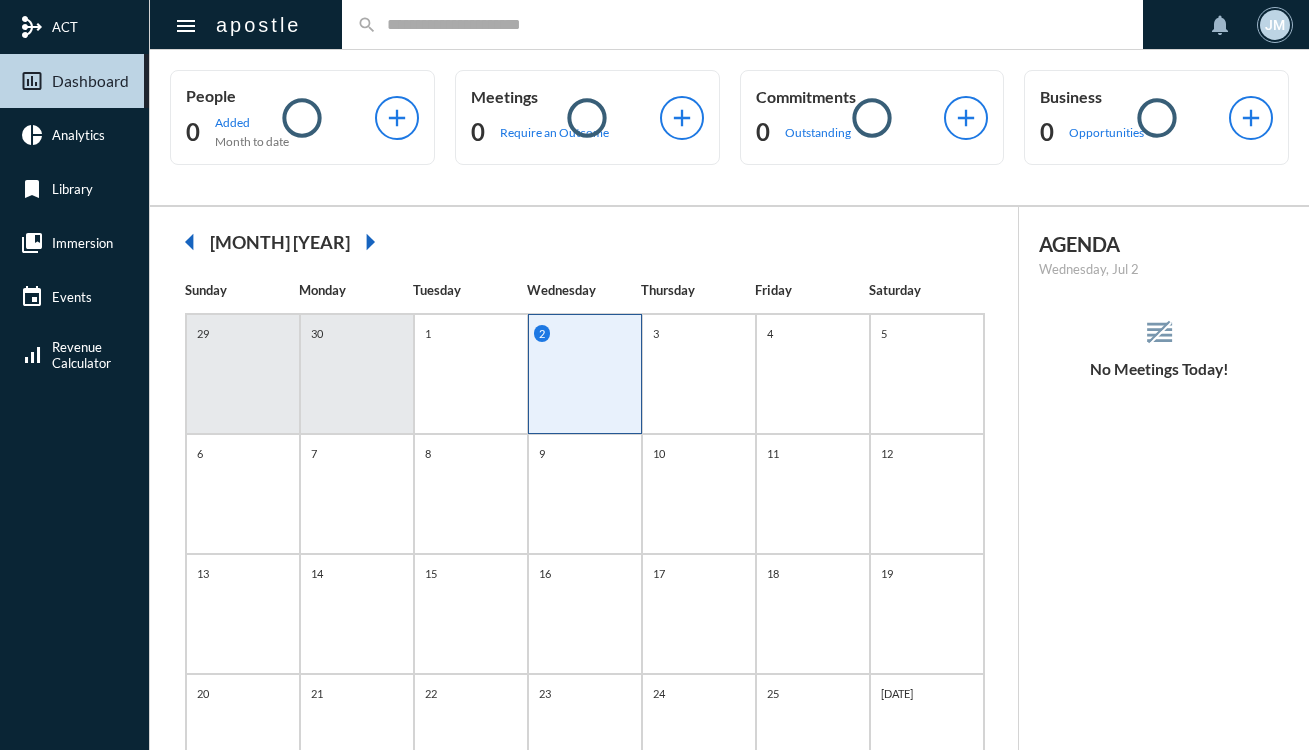 scroll, scrollTop: 0, scrollLeft: 0, axis: both 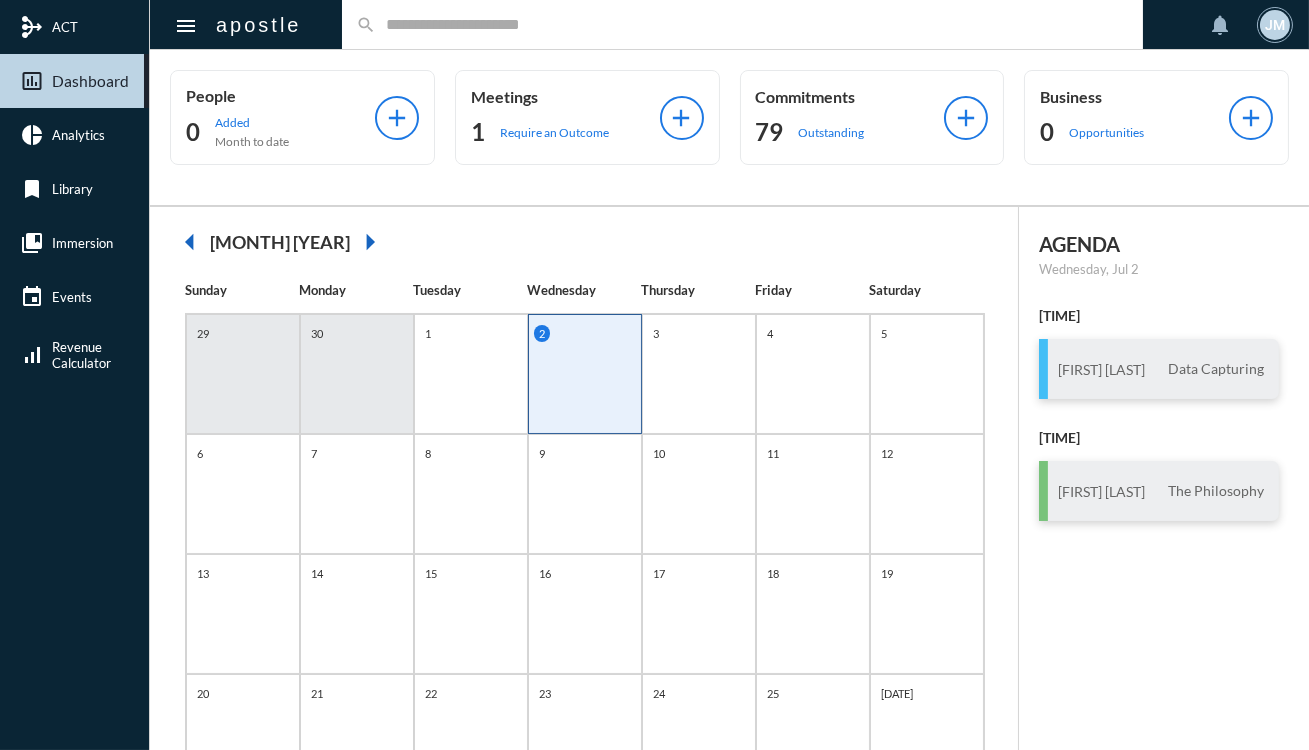 click at bounding box center (753, 24) 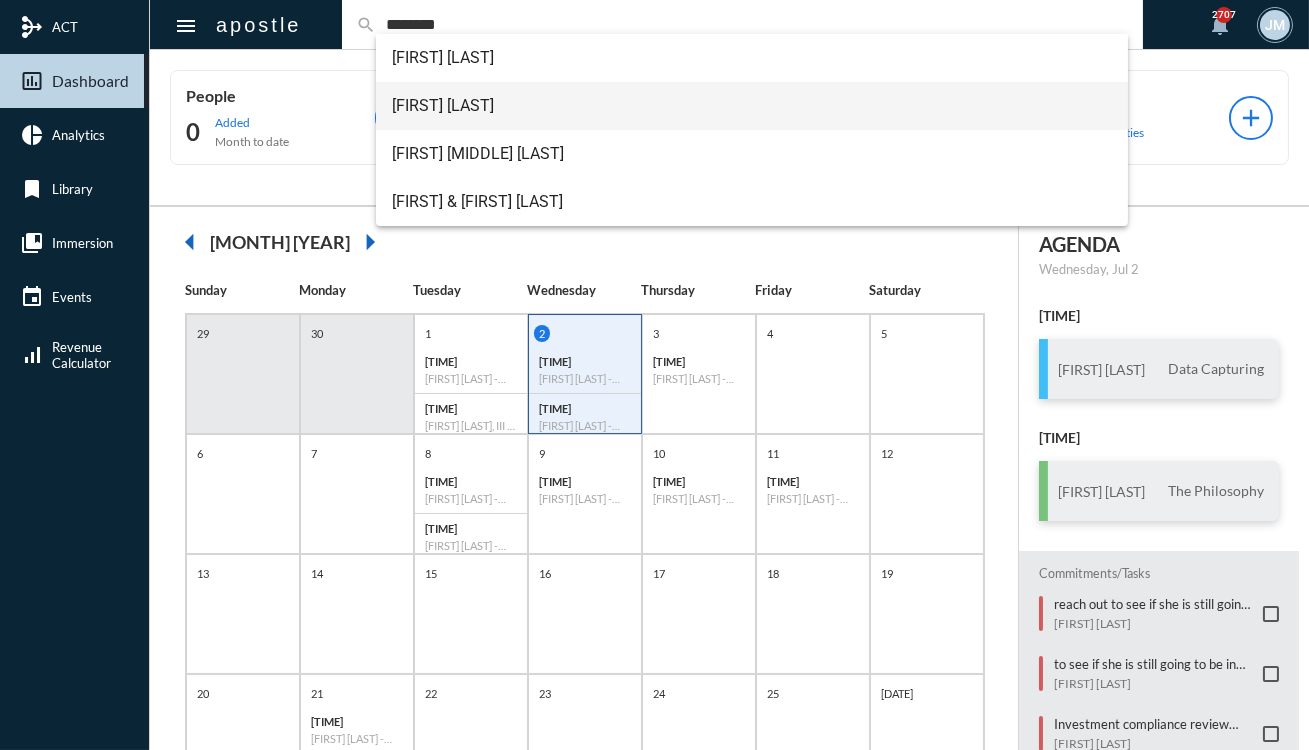 type on "********" 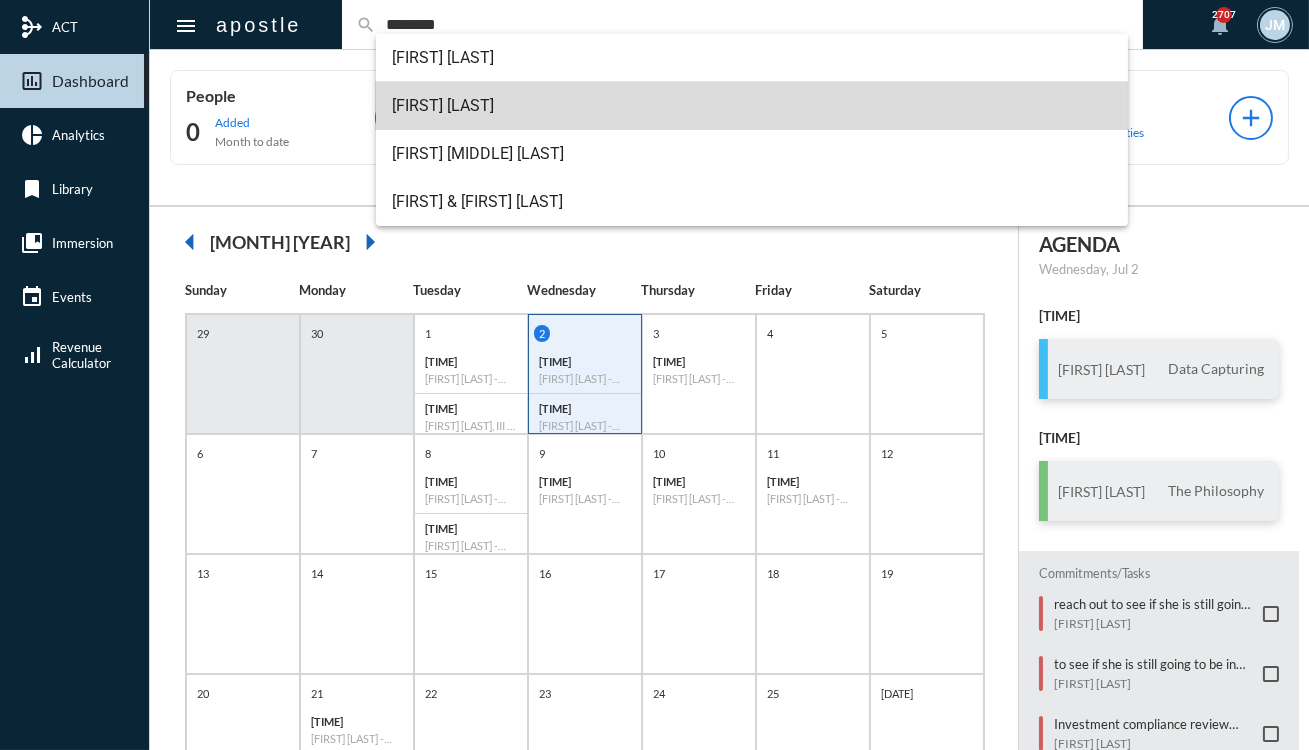 click on "[FIRST] [LAST]" at bounding box center (752, 106) 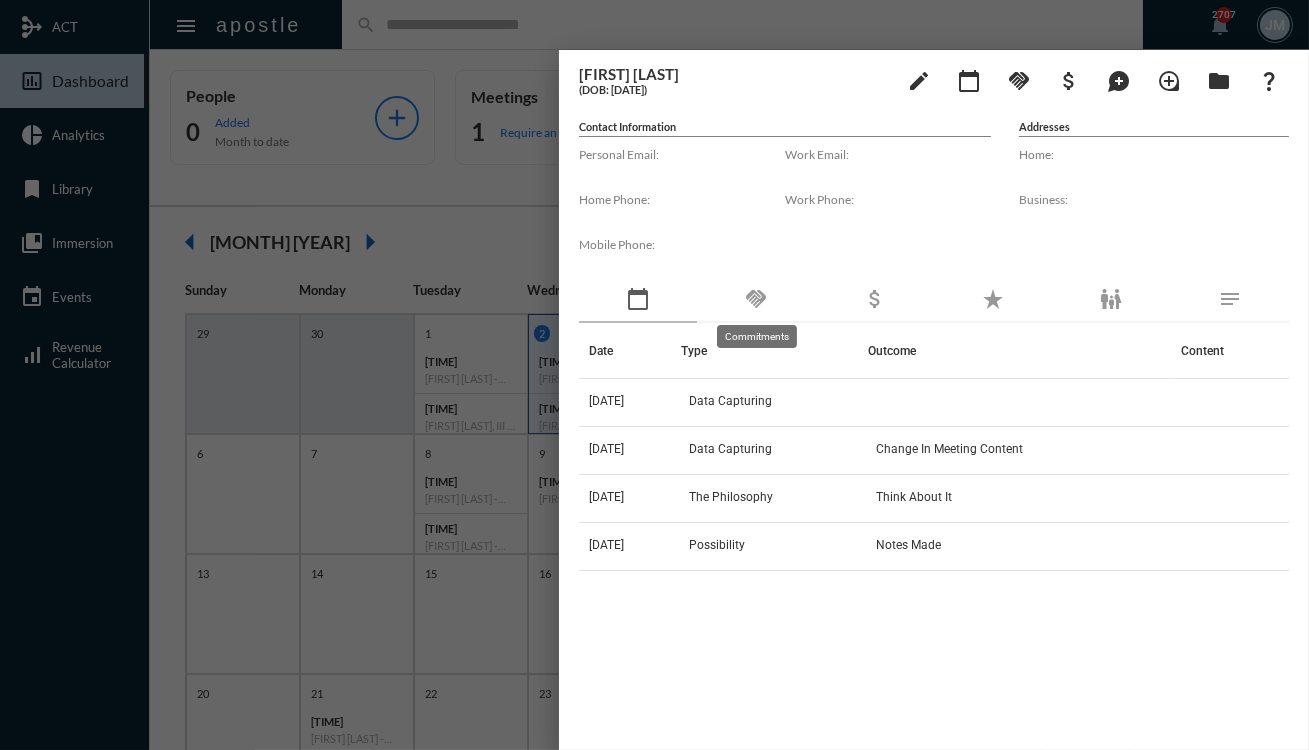 click on "handshake" at bounding box center [756, 299] 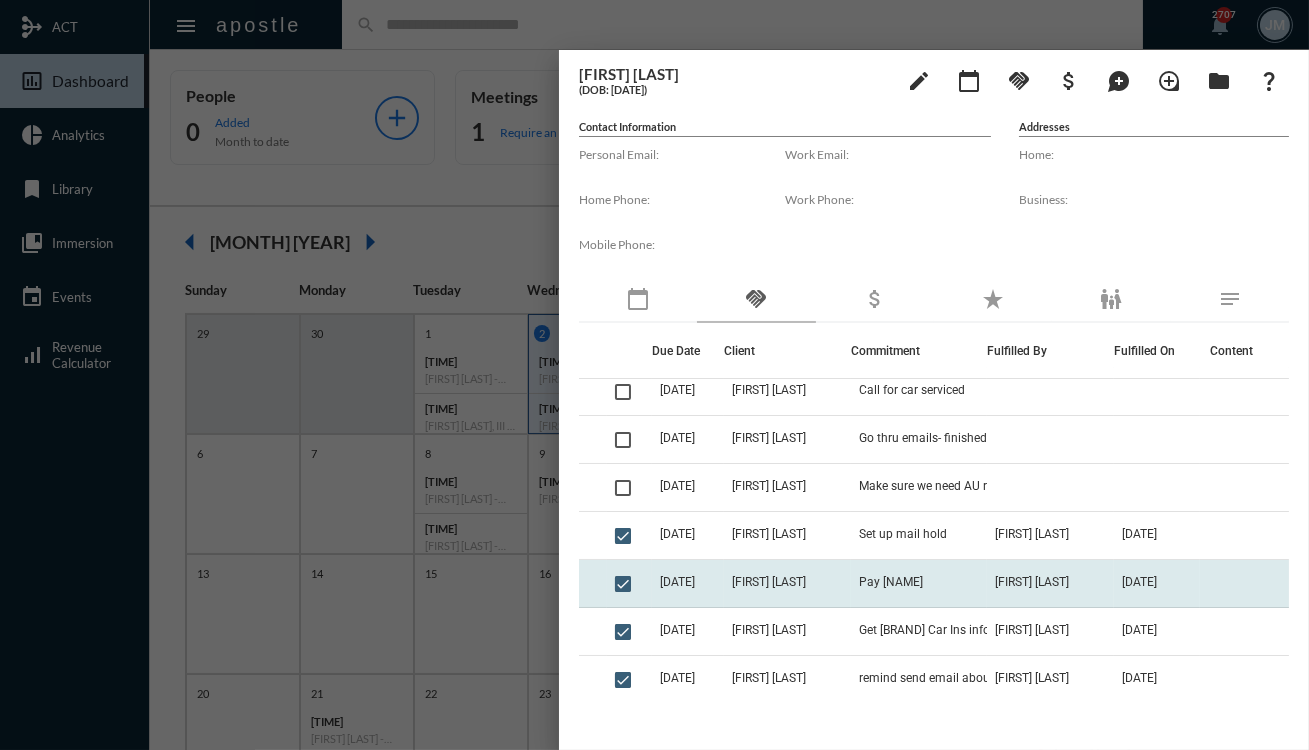 scroll, scrollTop: 181, scrollLeft: 0, axis: vertical 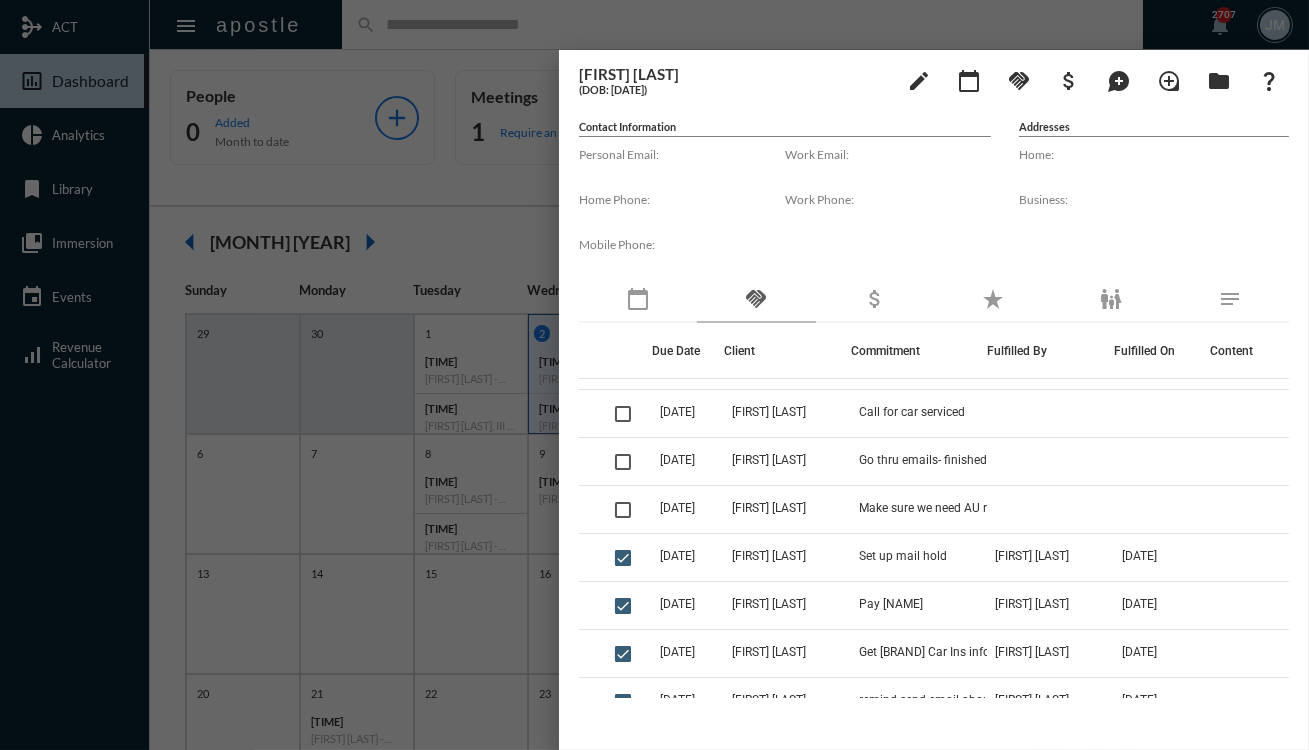 click on "Home Phone:" at bounding box center (682, 209) 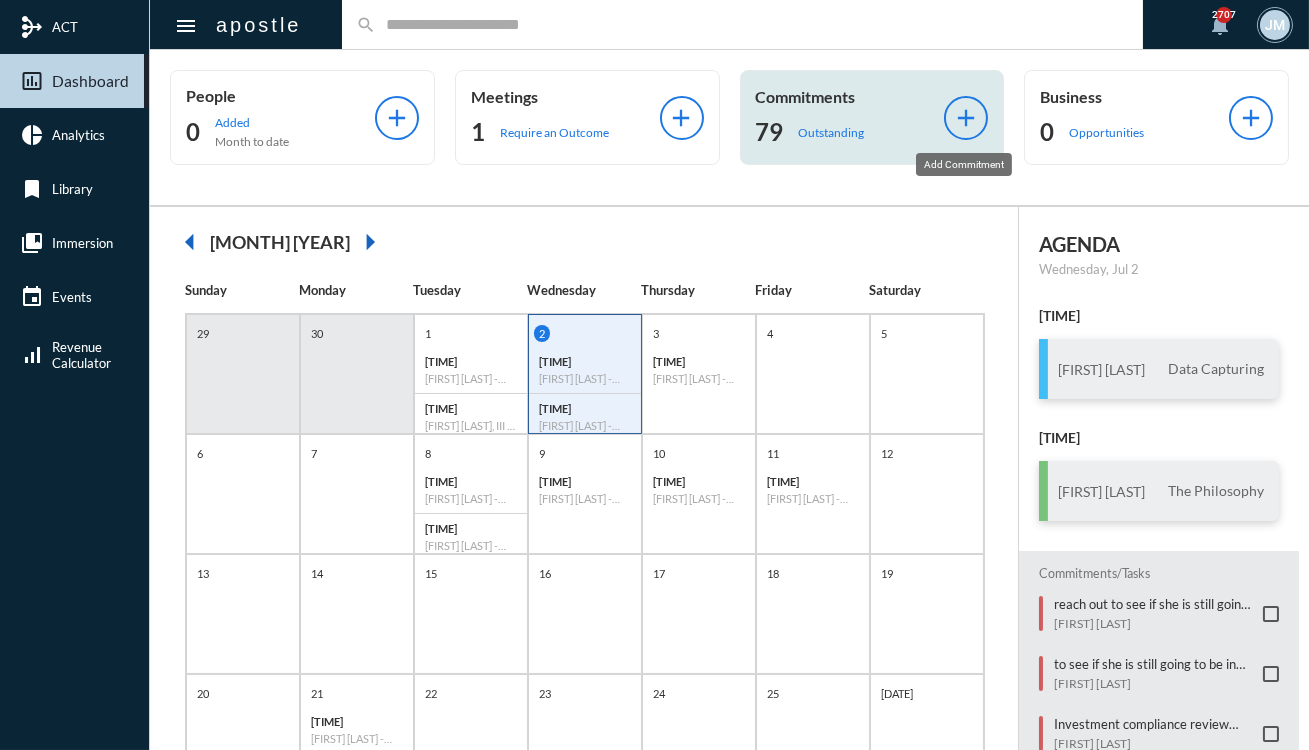 click on "add" at bounding box center (966, 118) 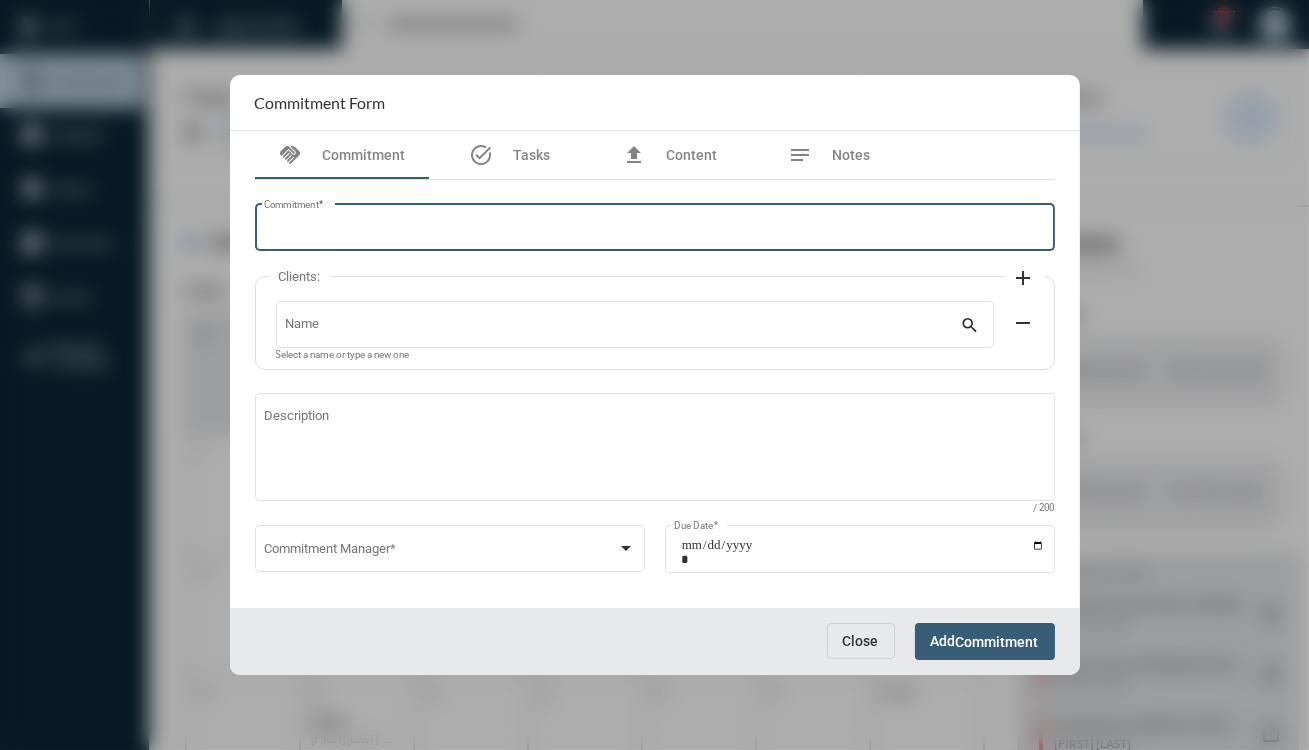 click on "Commitment  *" at bounding box center (654, 230) 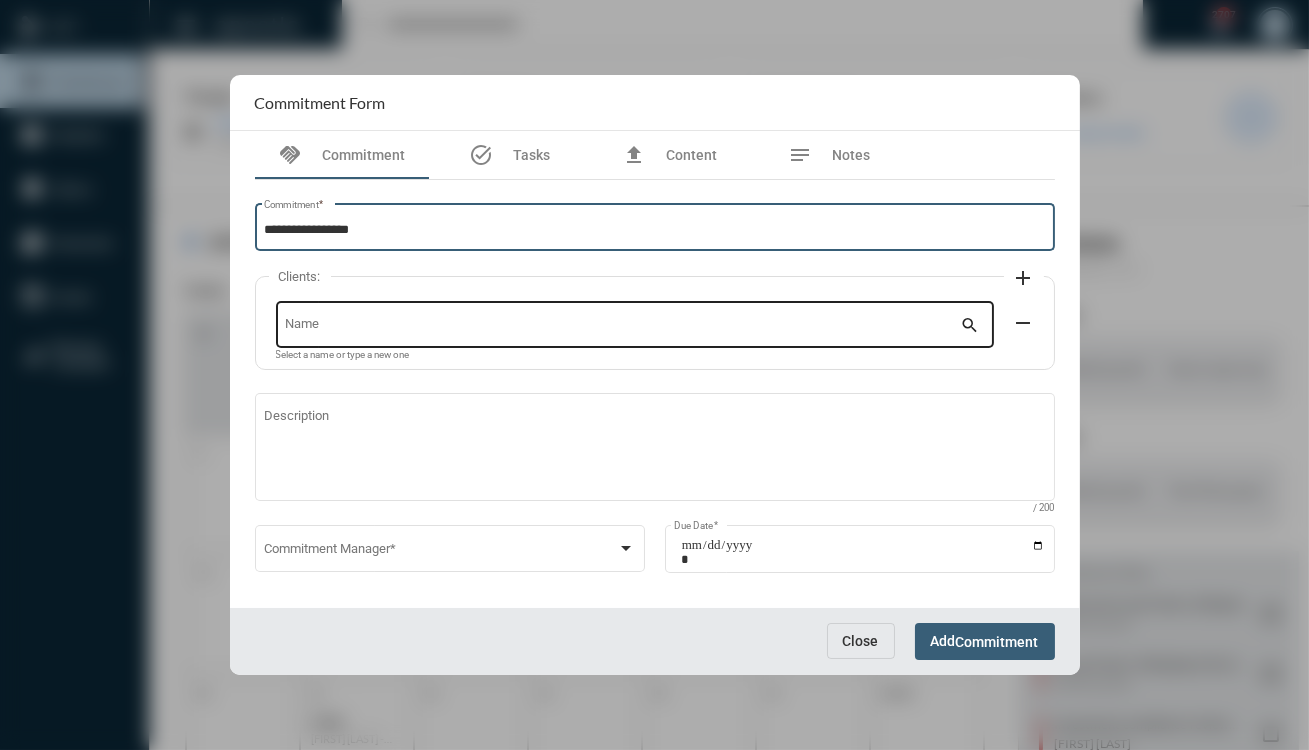 type on "**********" 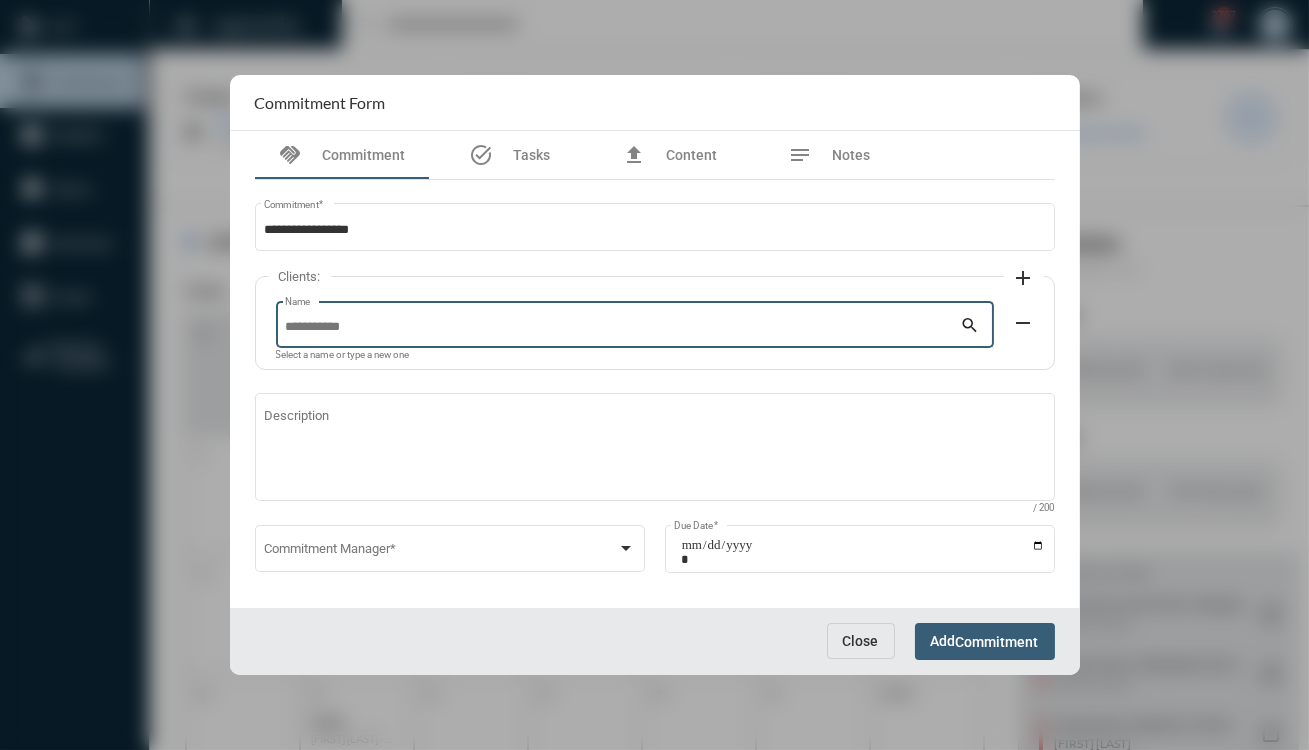 click on "Name" at bounding box center [622, 322] 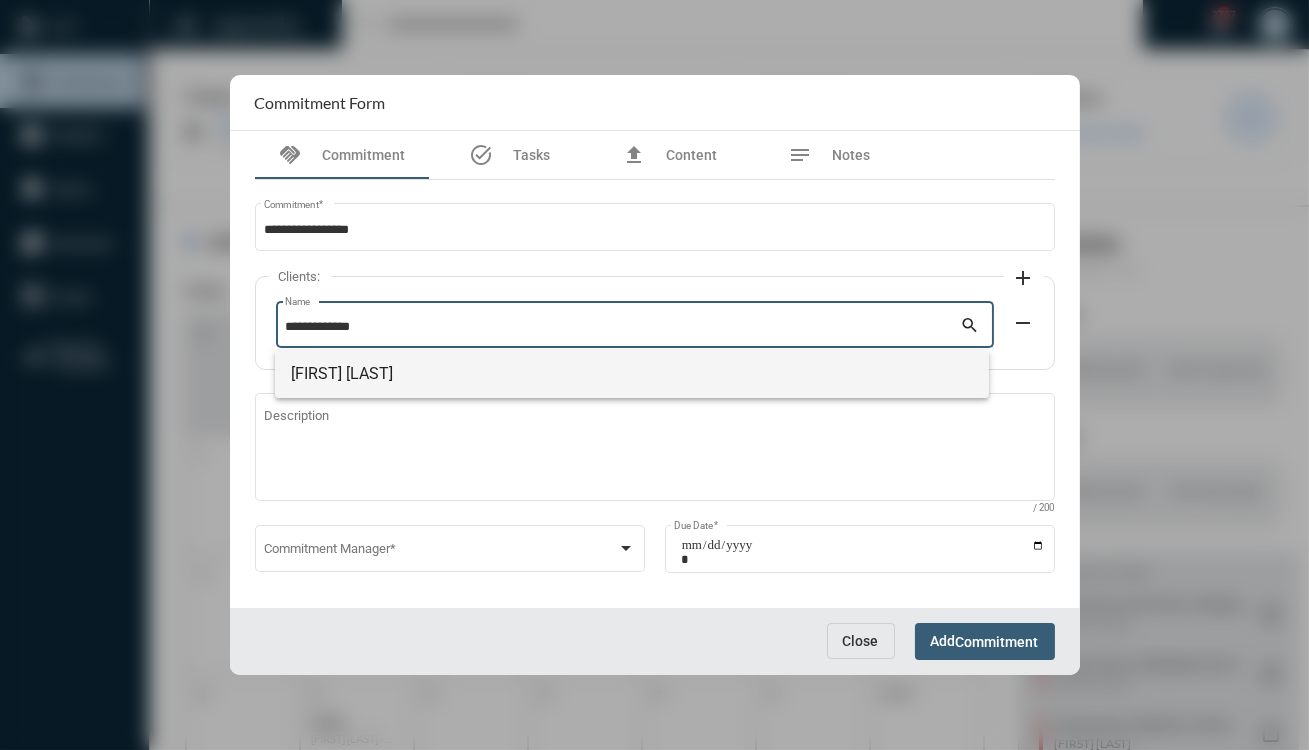 type on "**********" 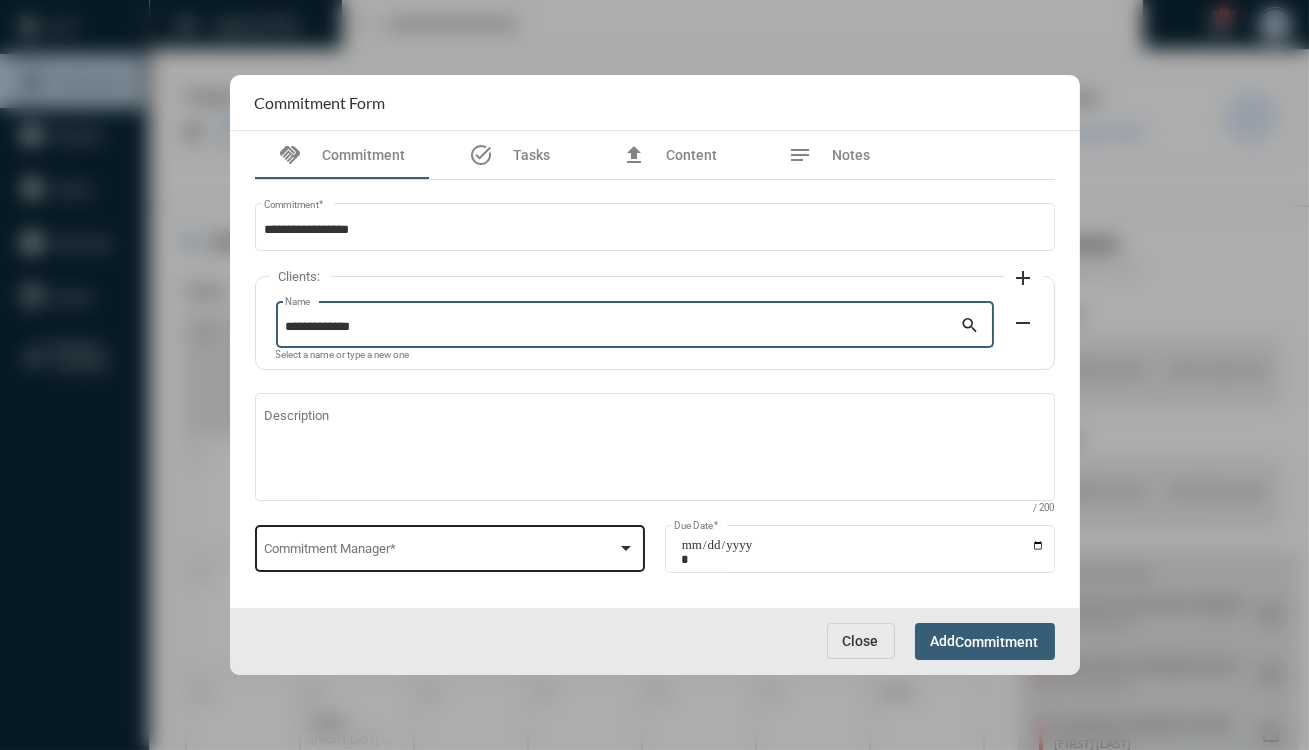 click at bounding box center (440, 552) 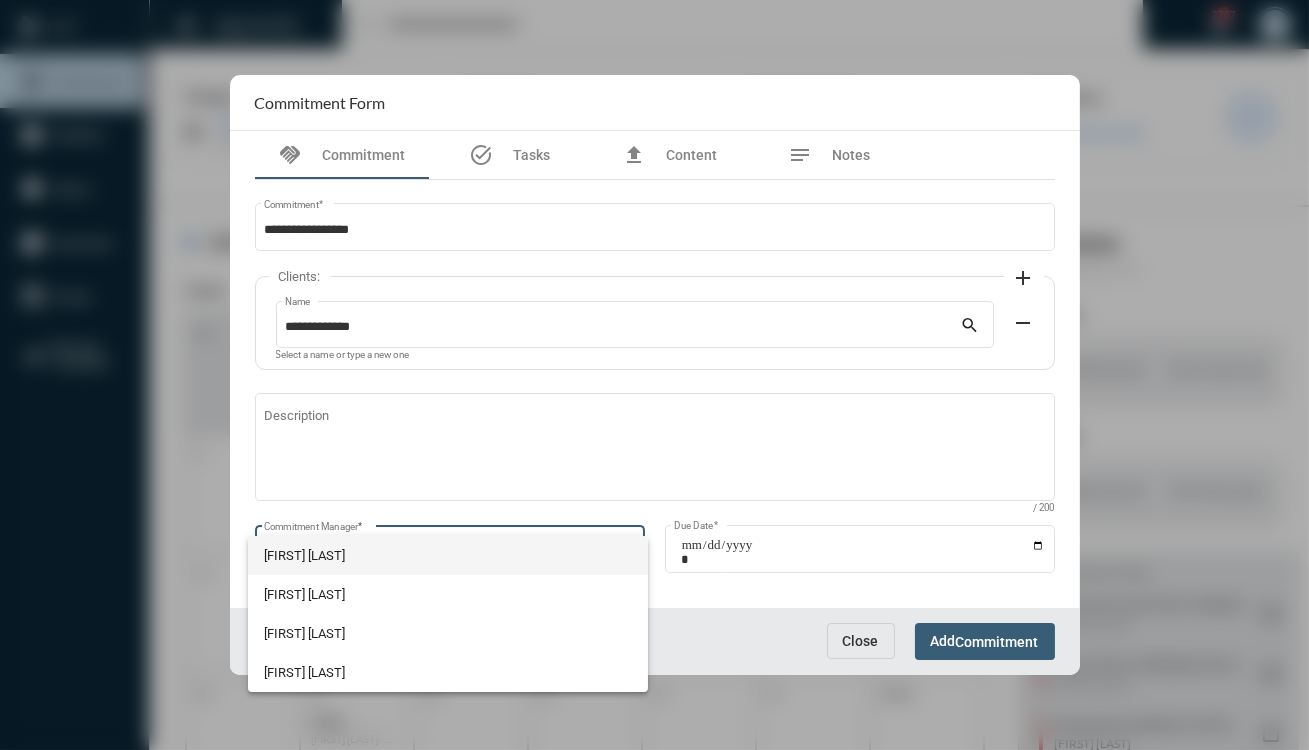 click on "[FIRST] [LAST]" at bounding box center (448, 555) 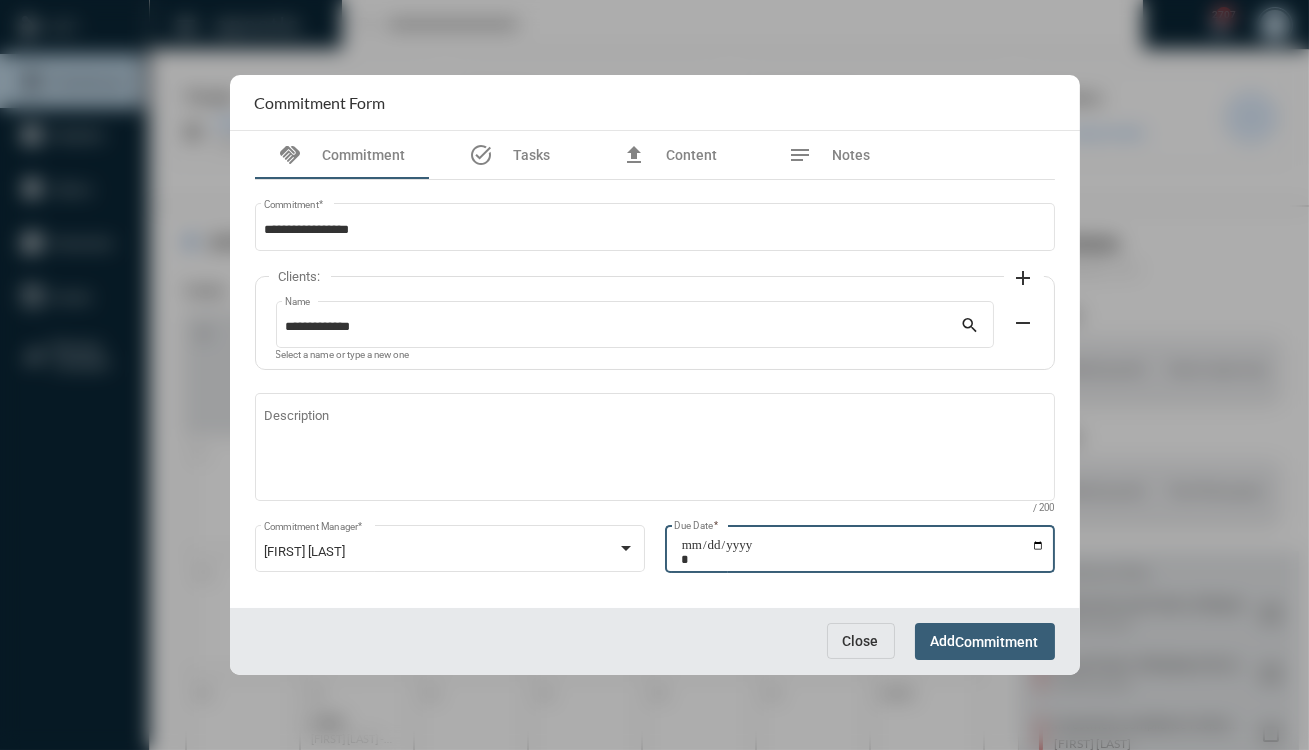 click on "Due Date  *" at bounding box center (863, 552) 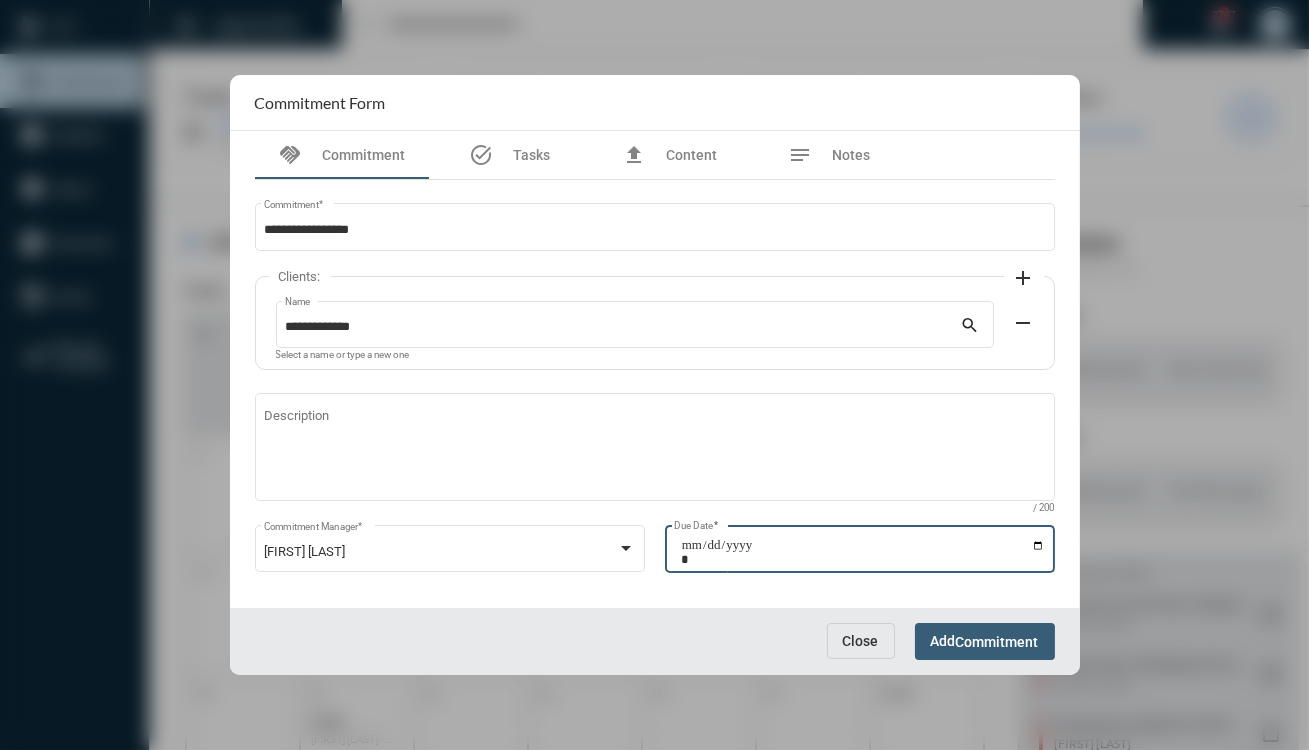 type on "**********" 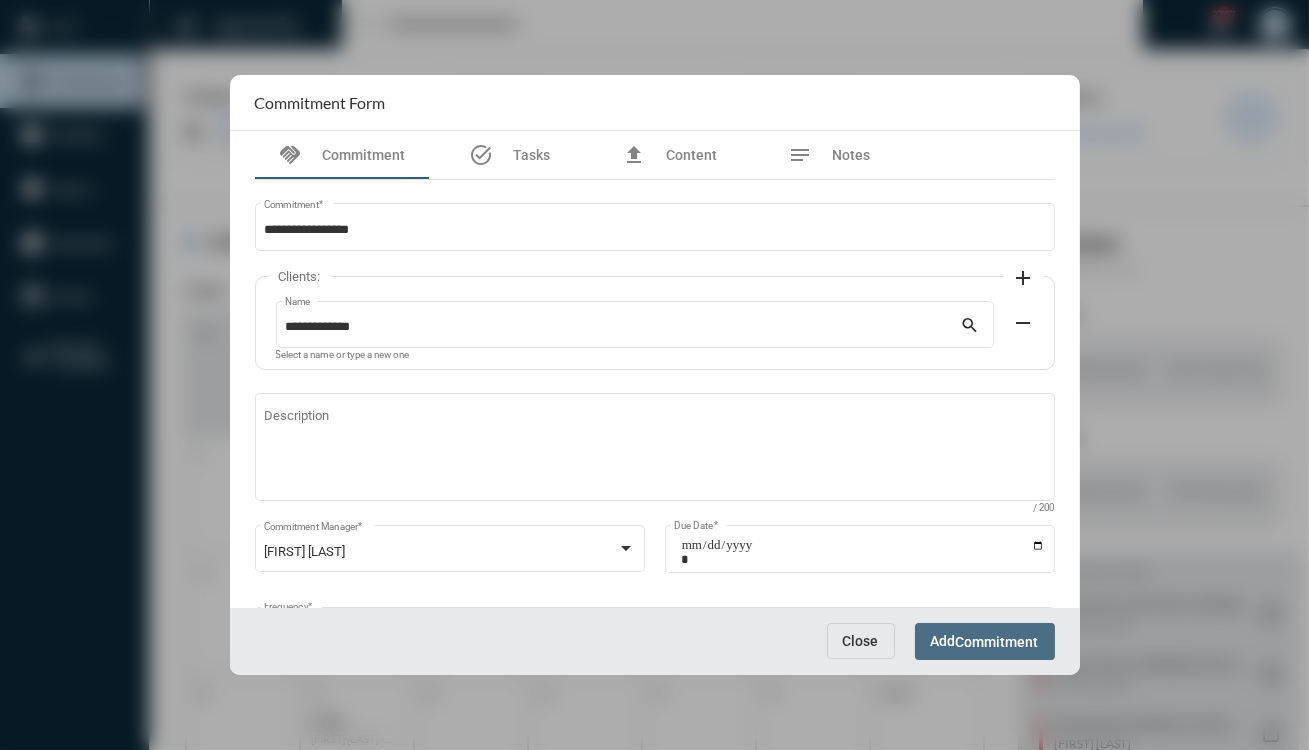 click on "Commitment" at bounding box center (997, 642) 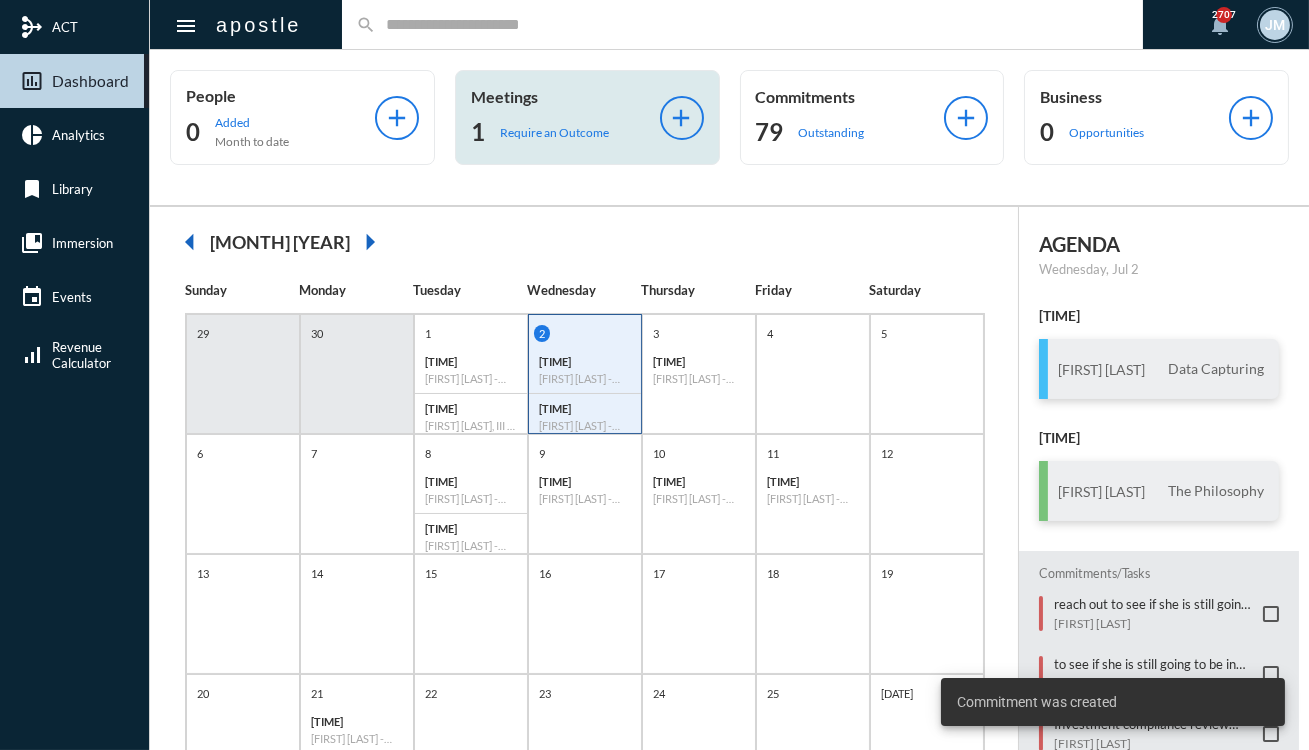click on "Meetings" at bounding box center [280, 95] 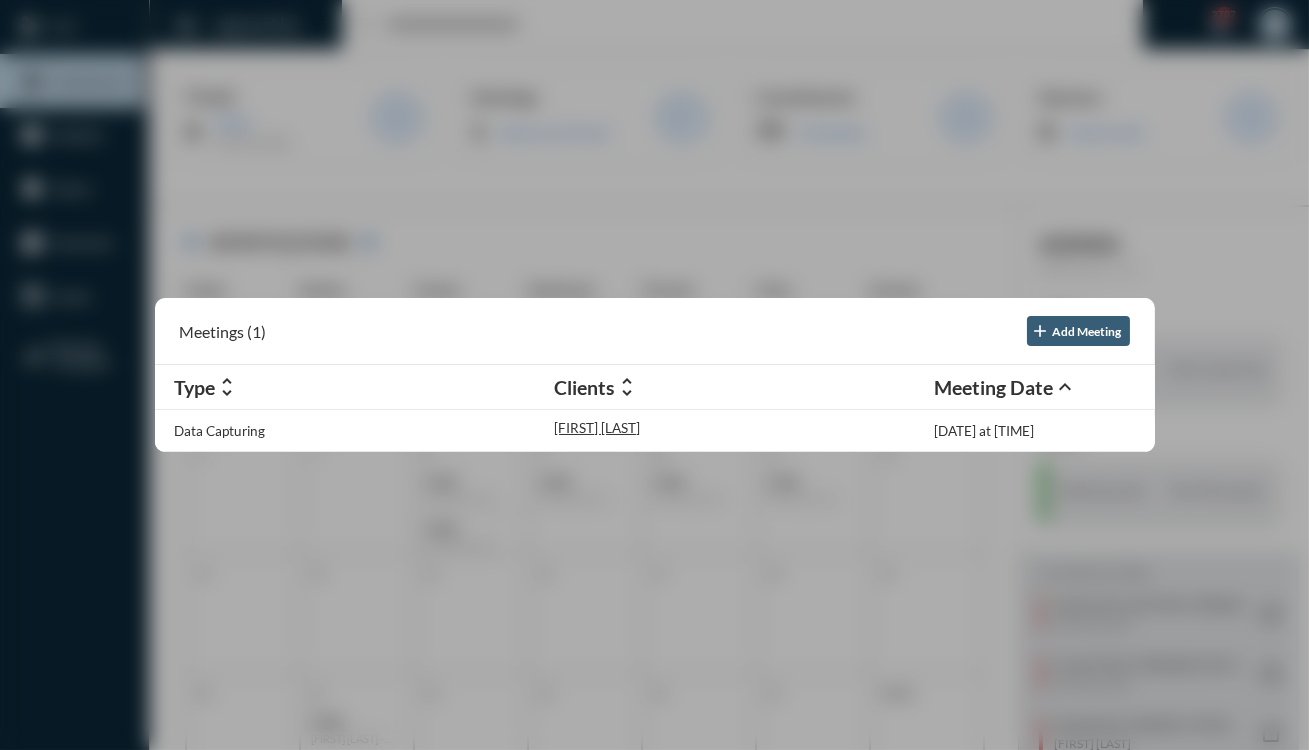 click at bounding box center [654, 375] 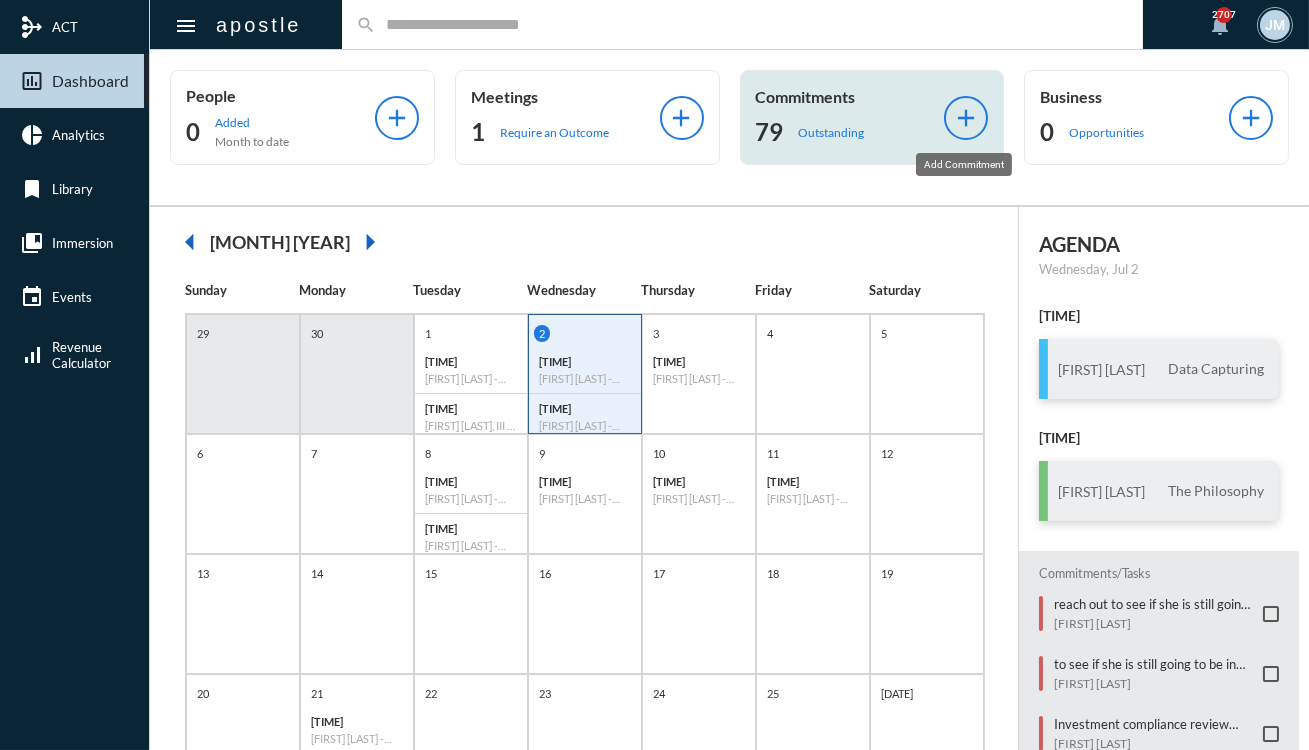 click on "add" at bounding box center (966, 118) 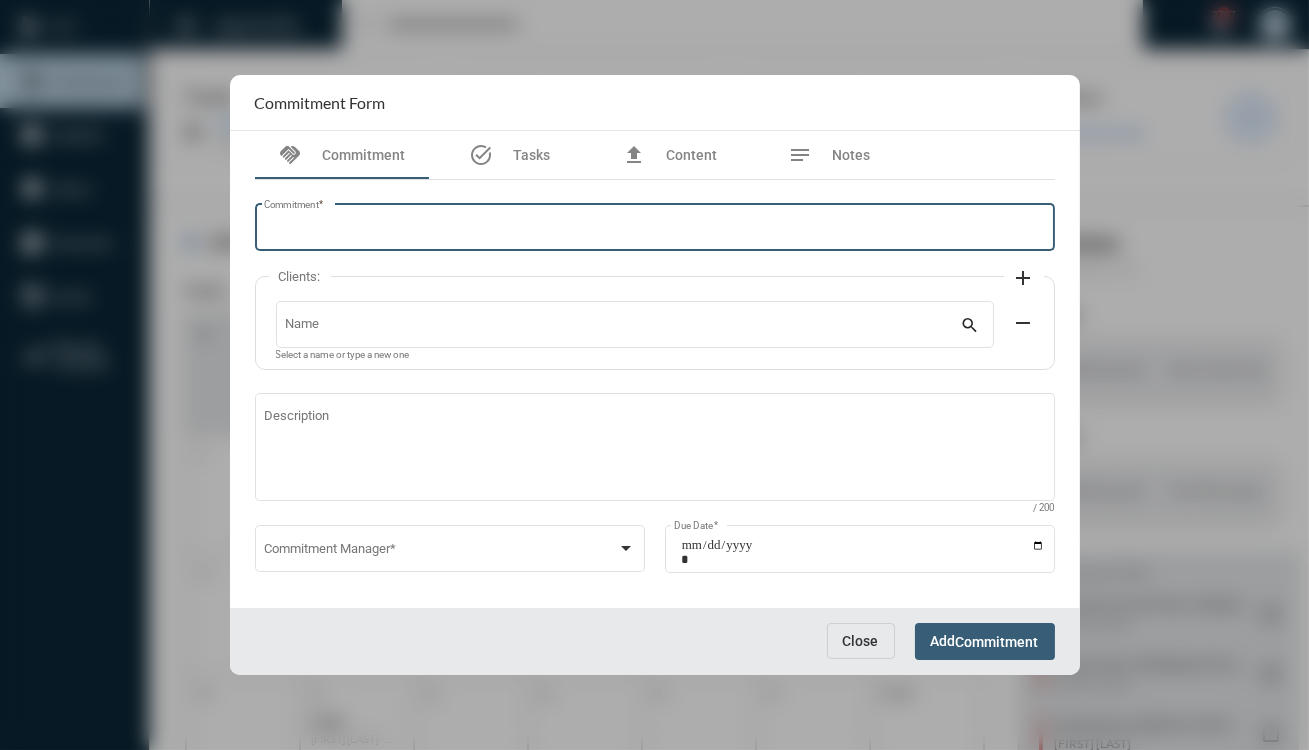 click on "Commitment  *" at bounding box center [654, 230] 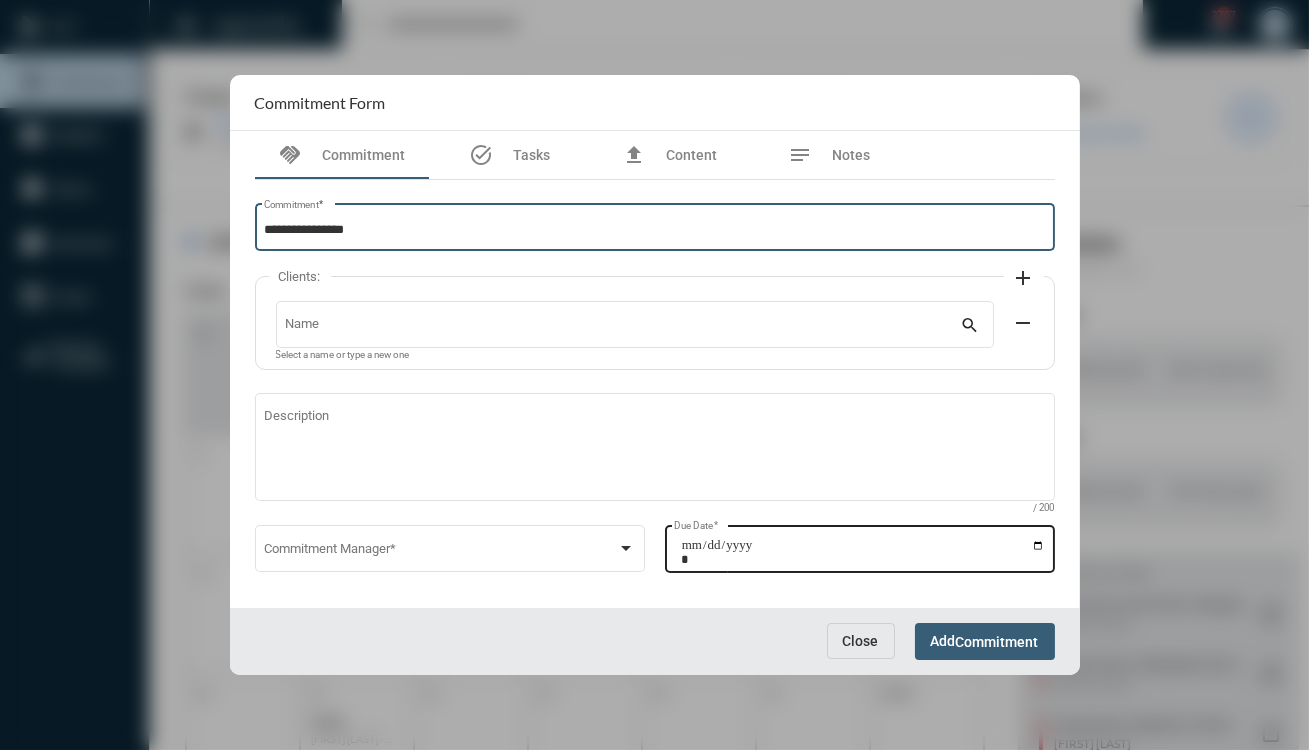 type on "**********" 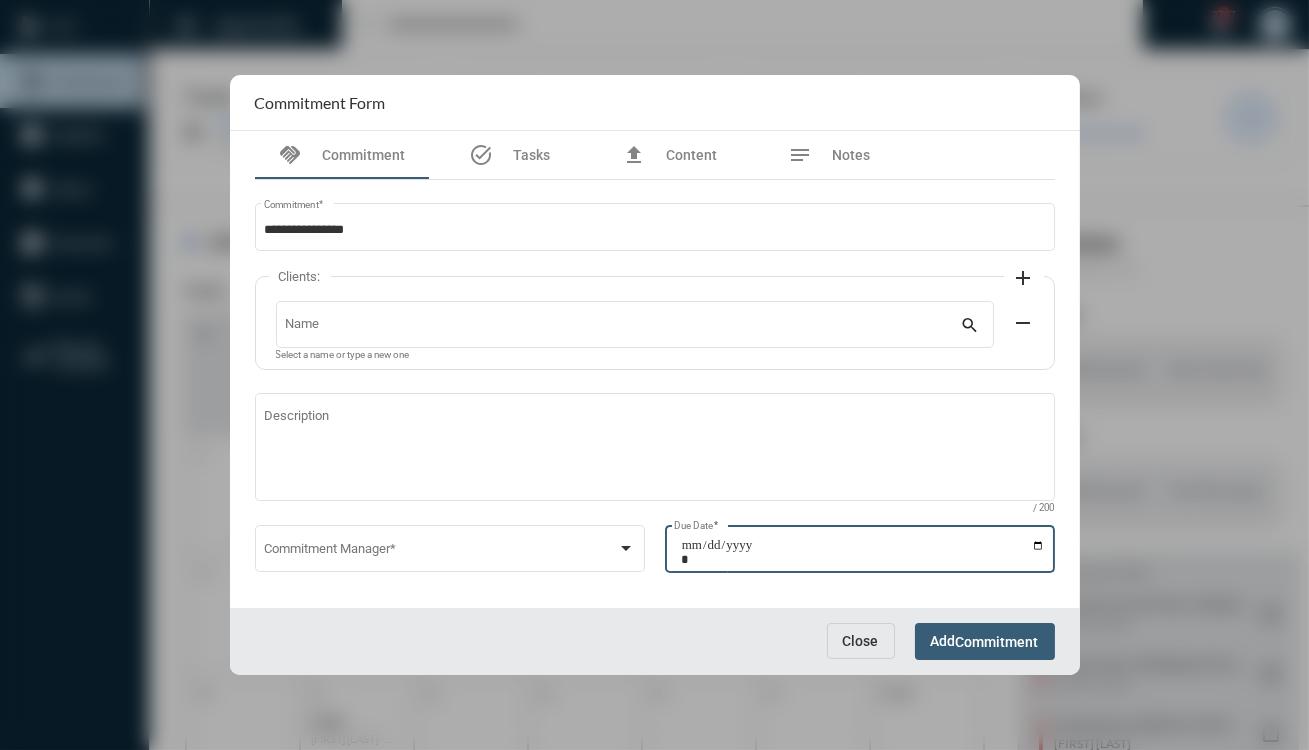 click on "Due Date  *" at bounding box center [863, 552] 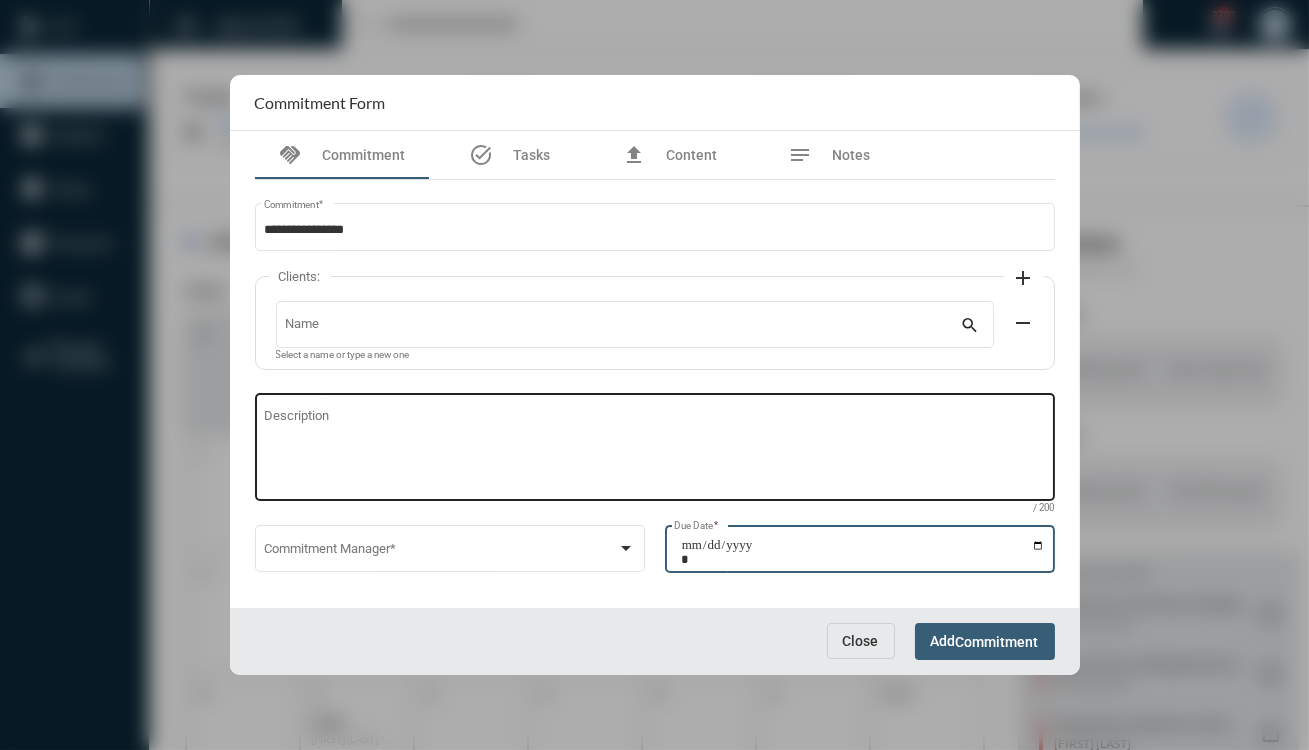 type on "**********" 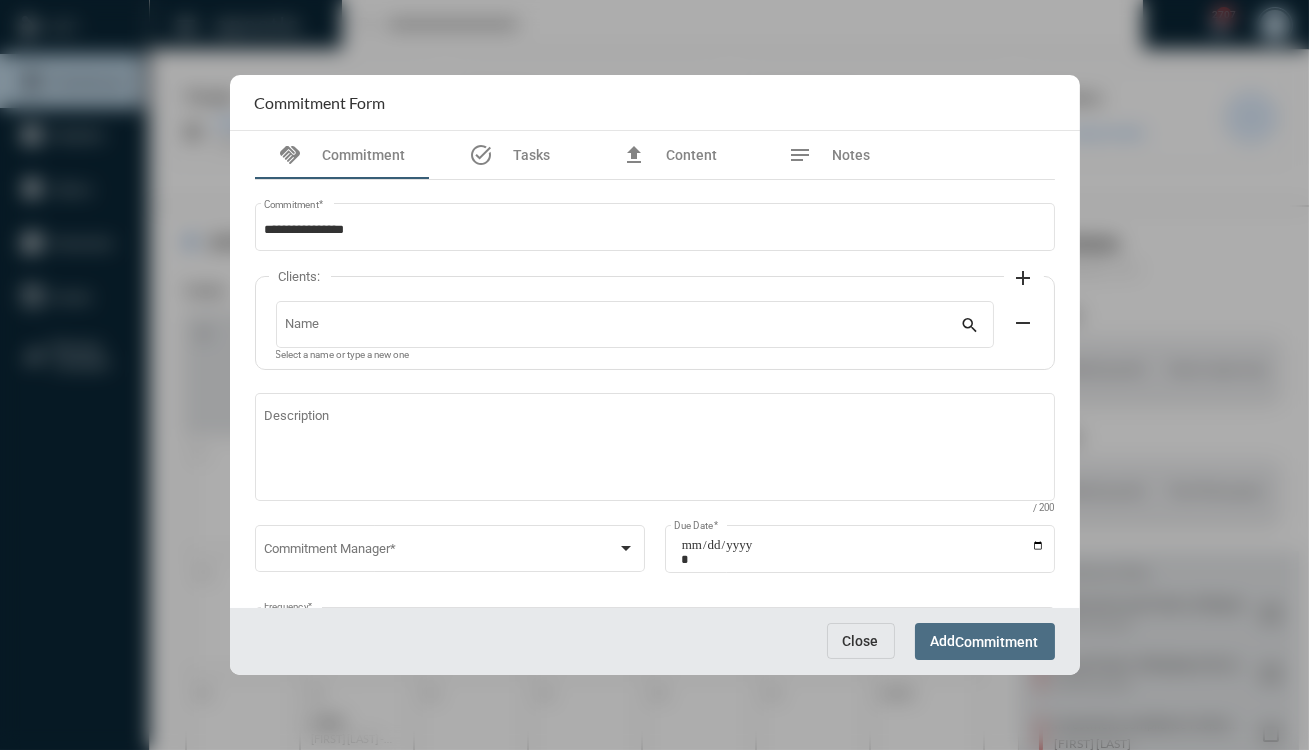 click on "Commitment" at bounding box center (997, 642) 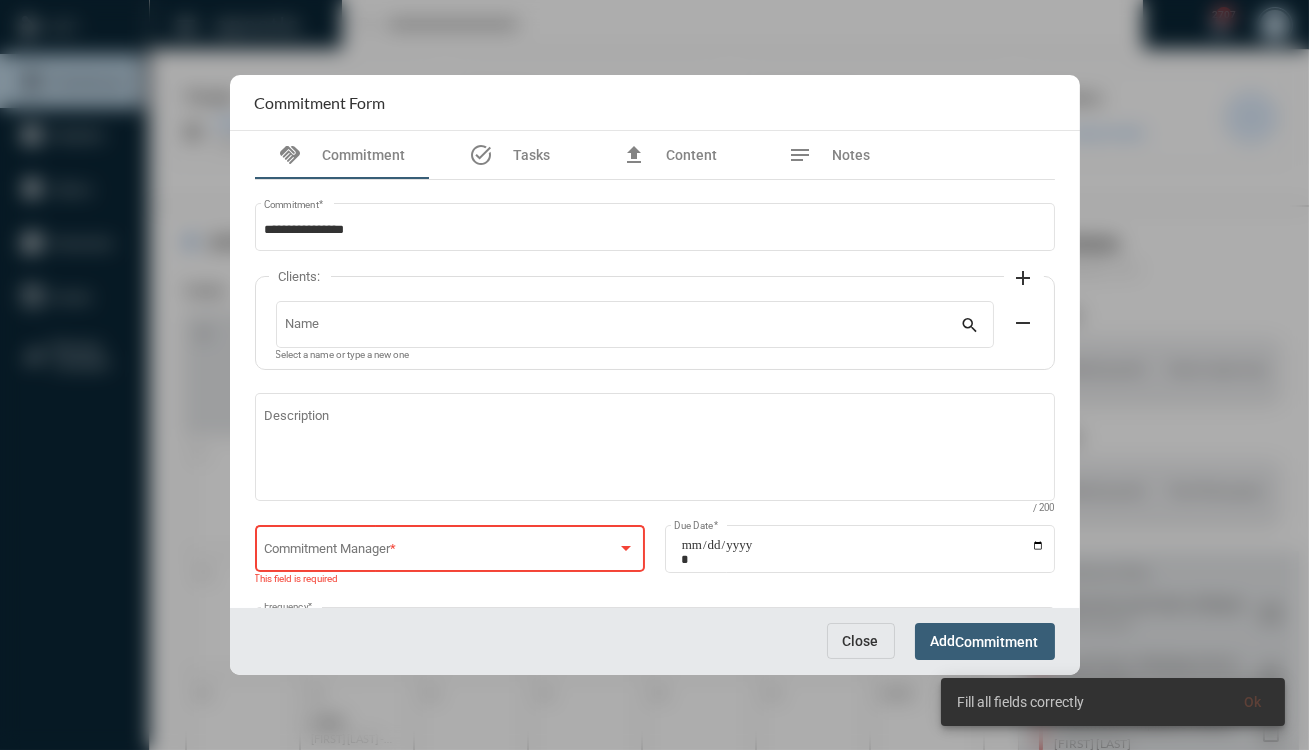 click at bounding box center (626, 548) 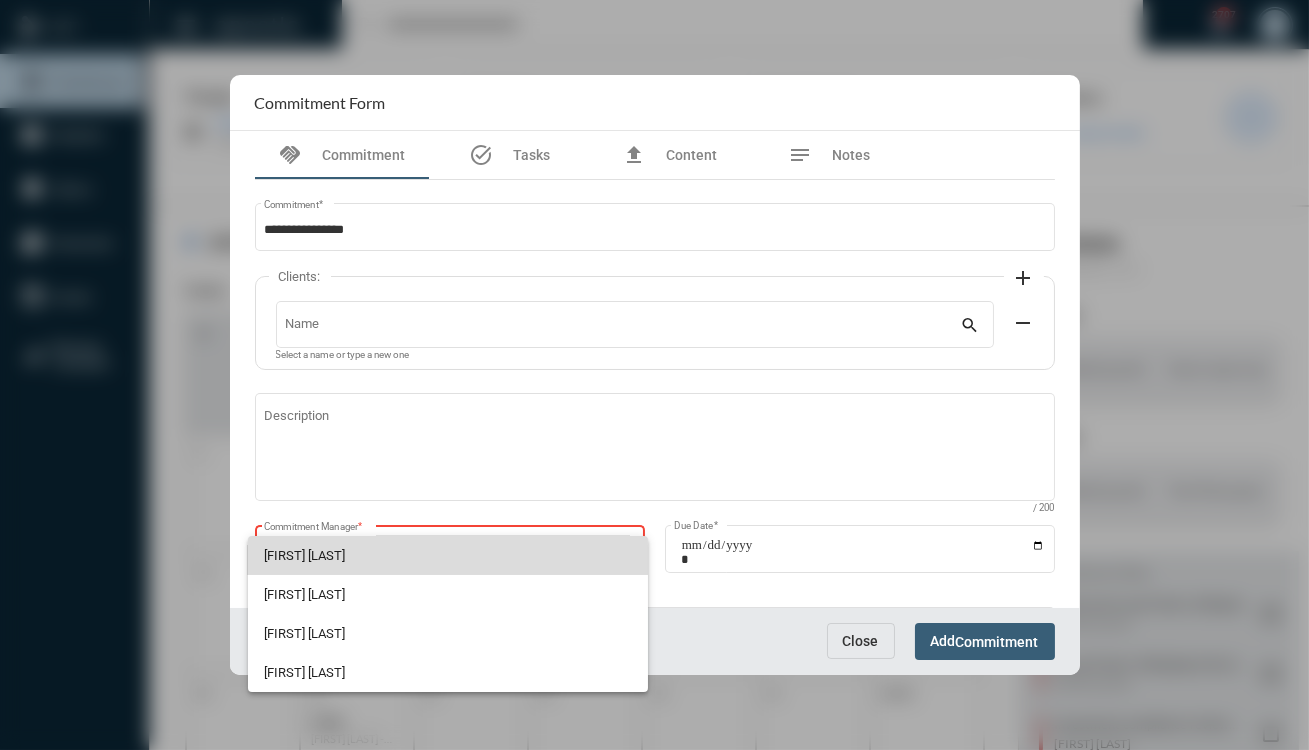 click on "[FIRST] [LAST]" at bounding box center [448, 555] 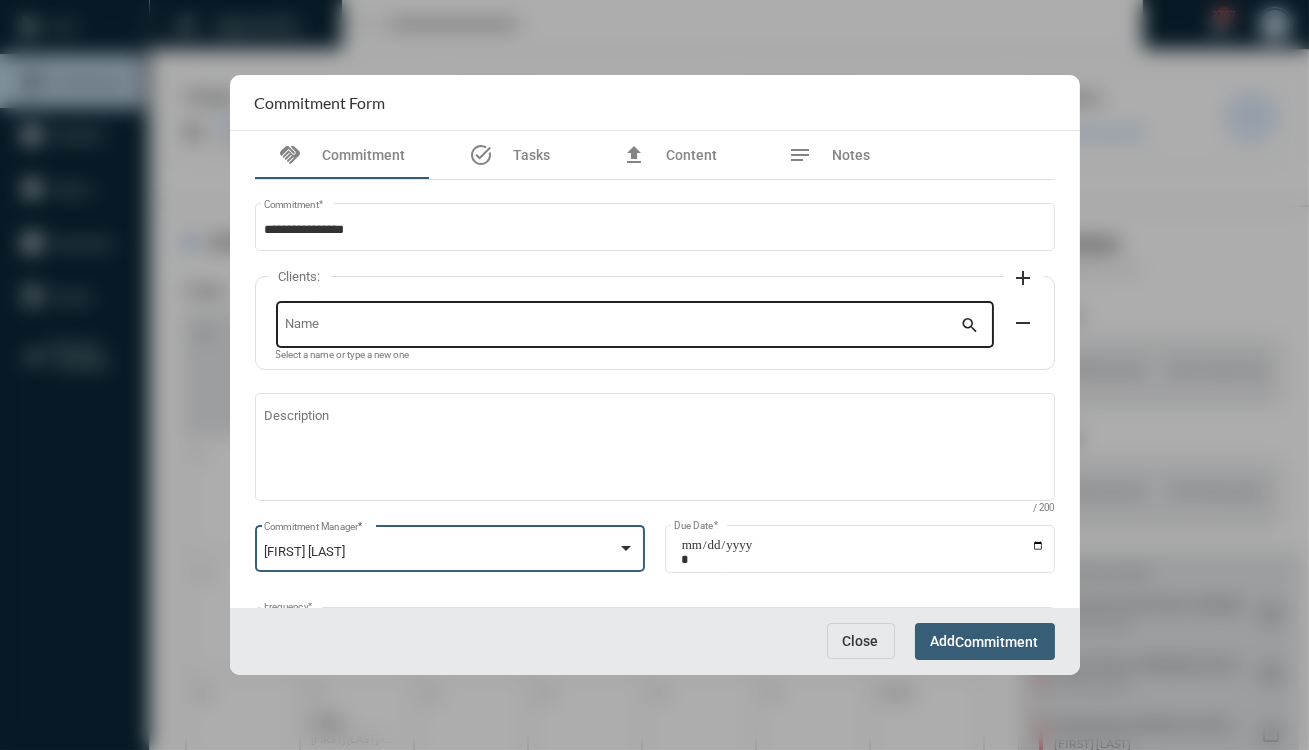 click on "Name" at bounding box center [622, 327] 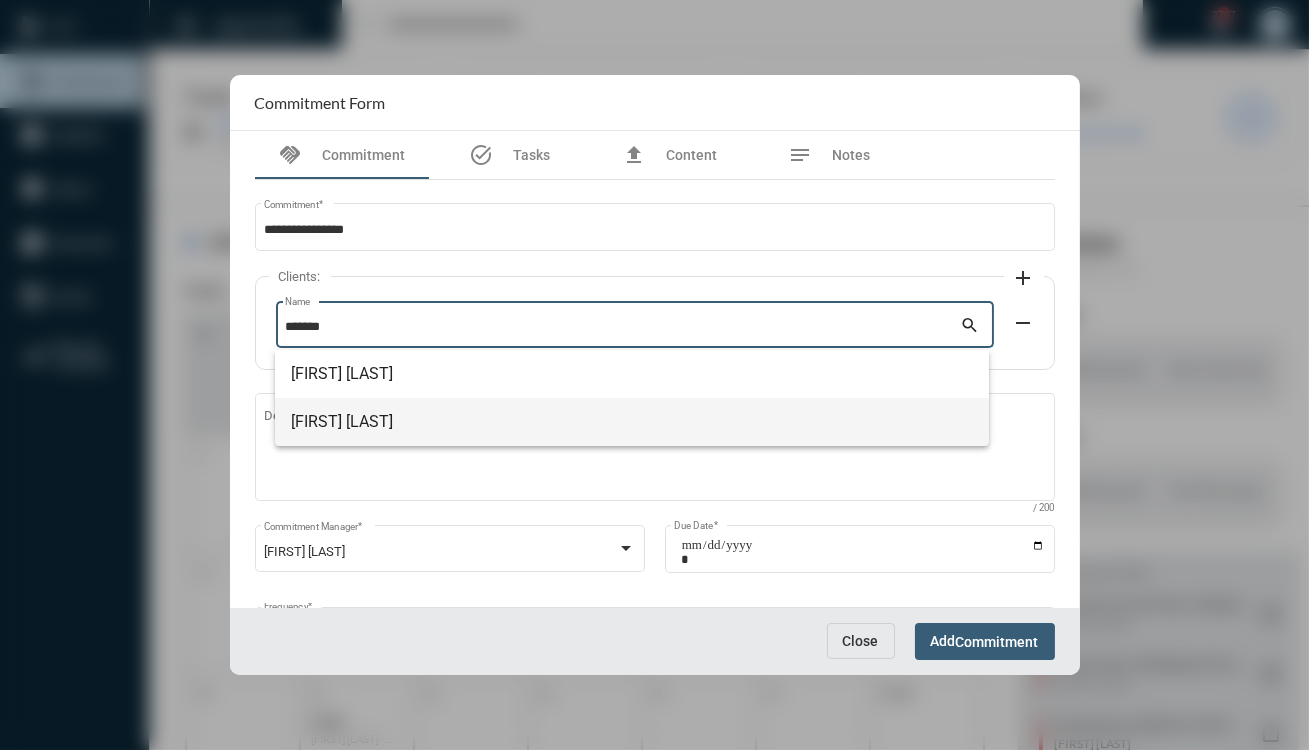 type on "*******" 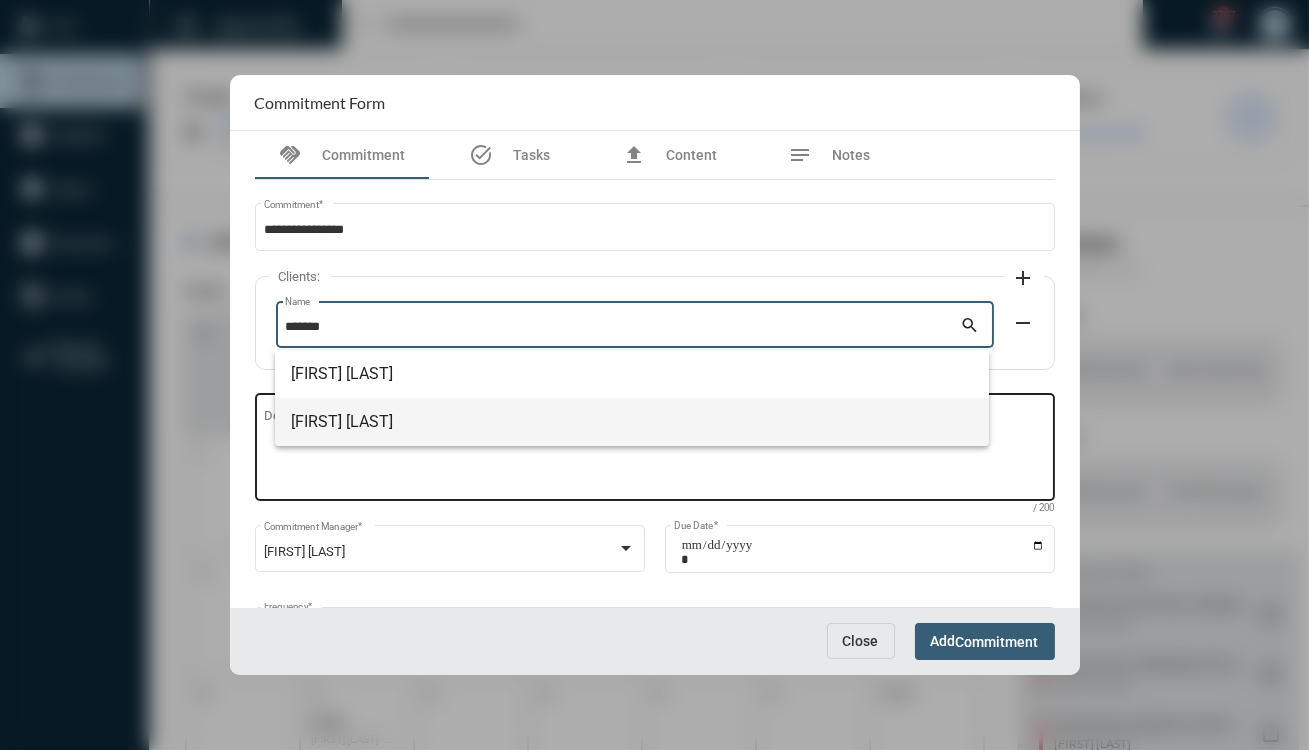 drag, startPoint x: 327, startPoint y: 413, endPoint x: 341, endPoint y: 400, distance: 19.104973 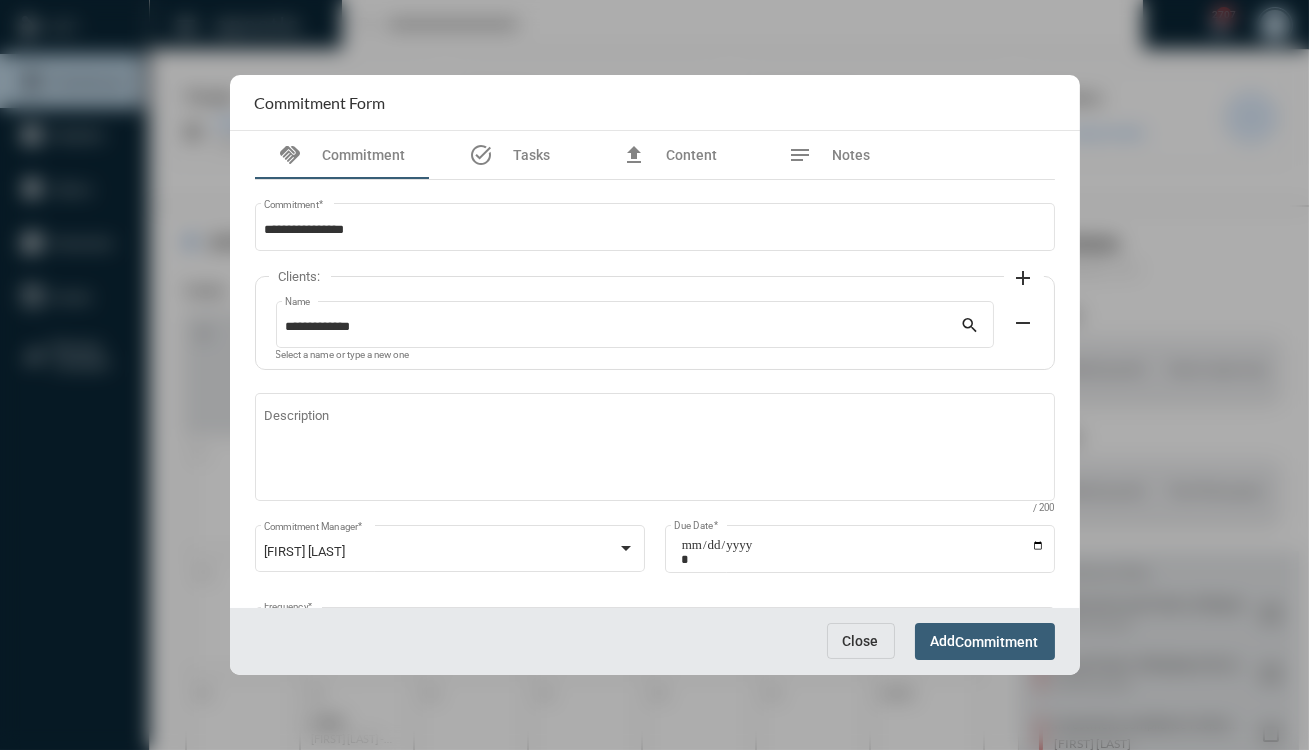click at bounding box center [654, 375] 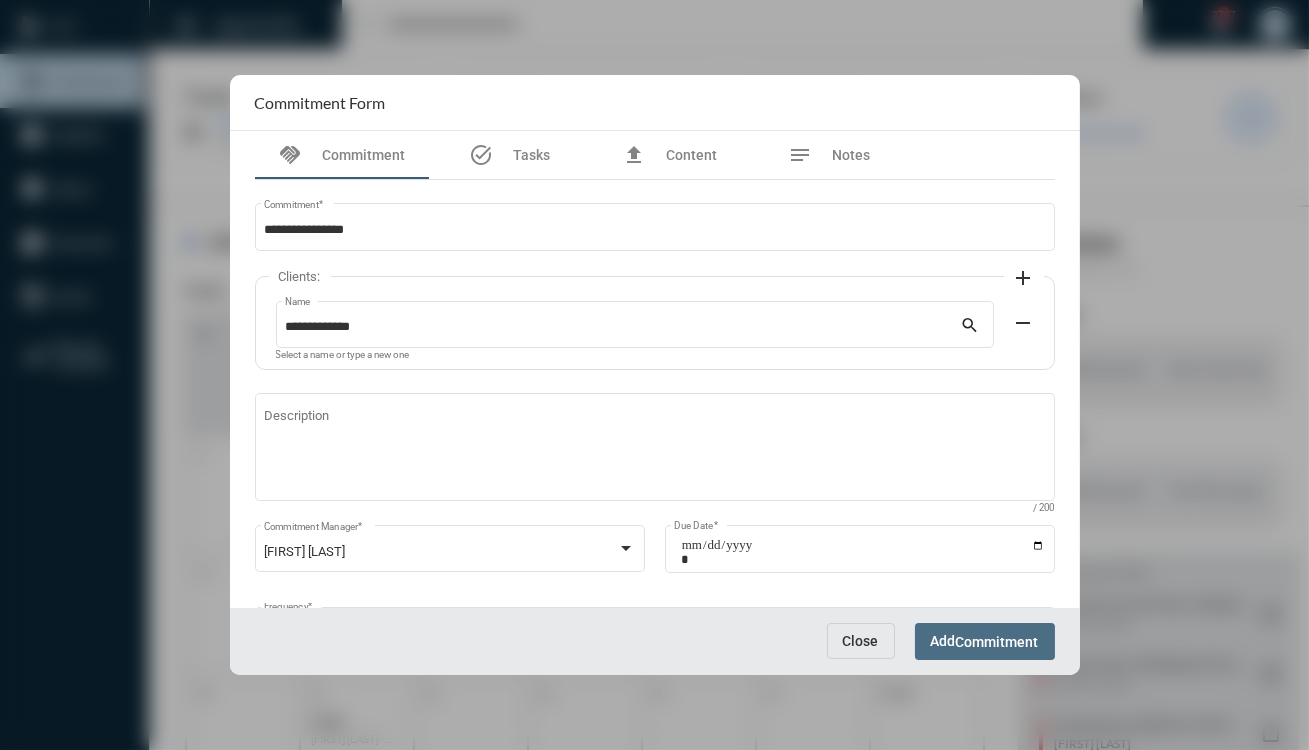 click on "Commitment" at bounding box center (997, 642) 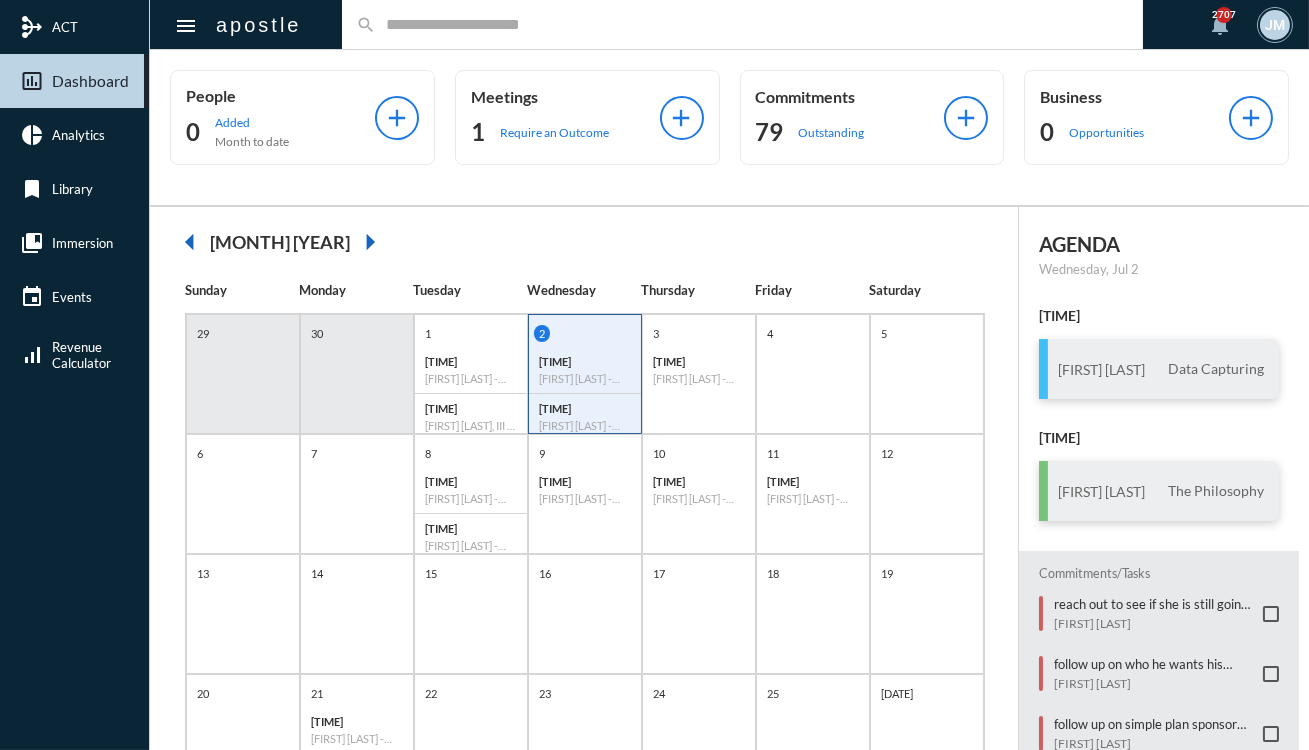 click on "search" at bounding box center [743, 24] 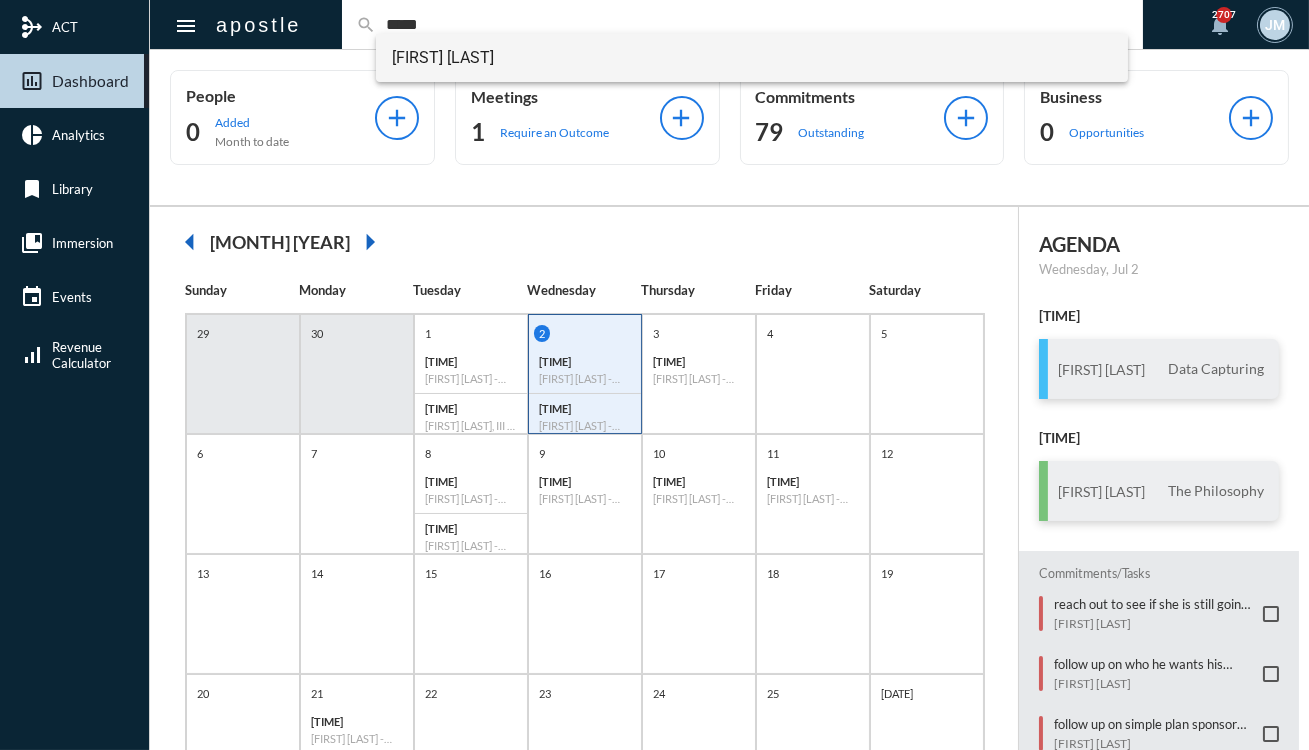 type on "*****" 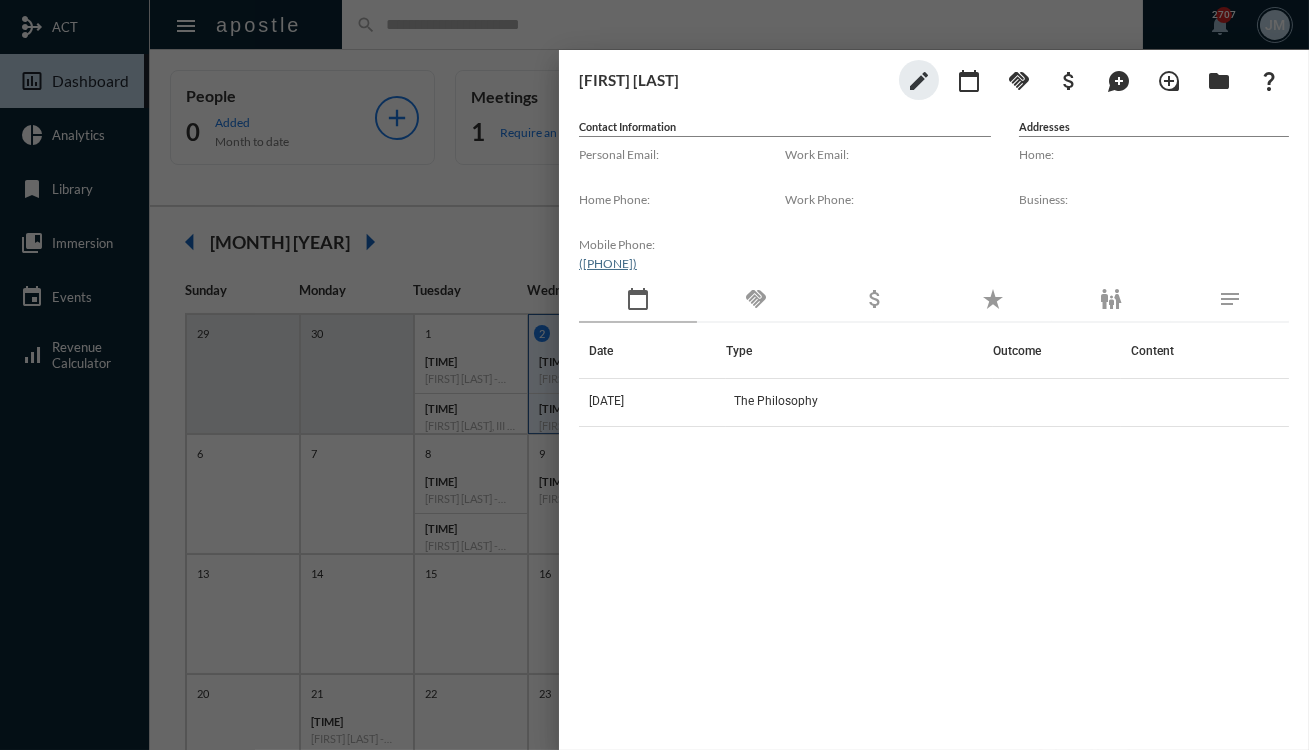 click at bounding box center [654, 375] 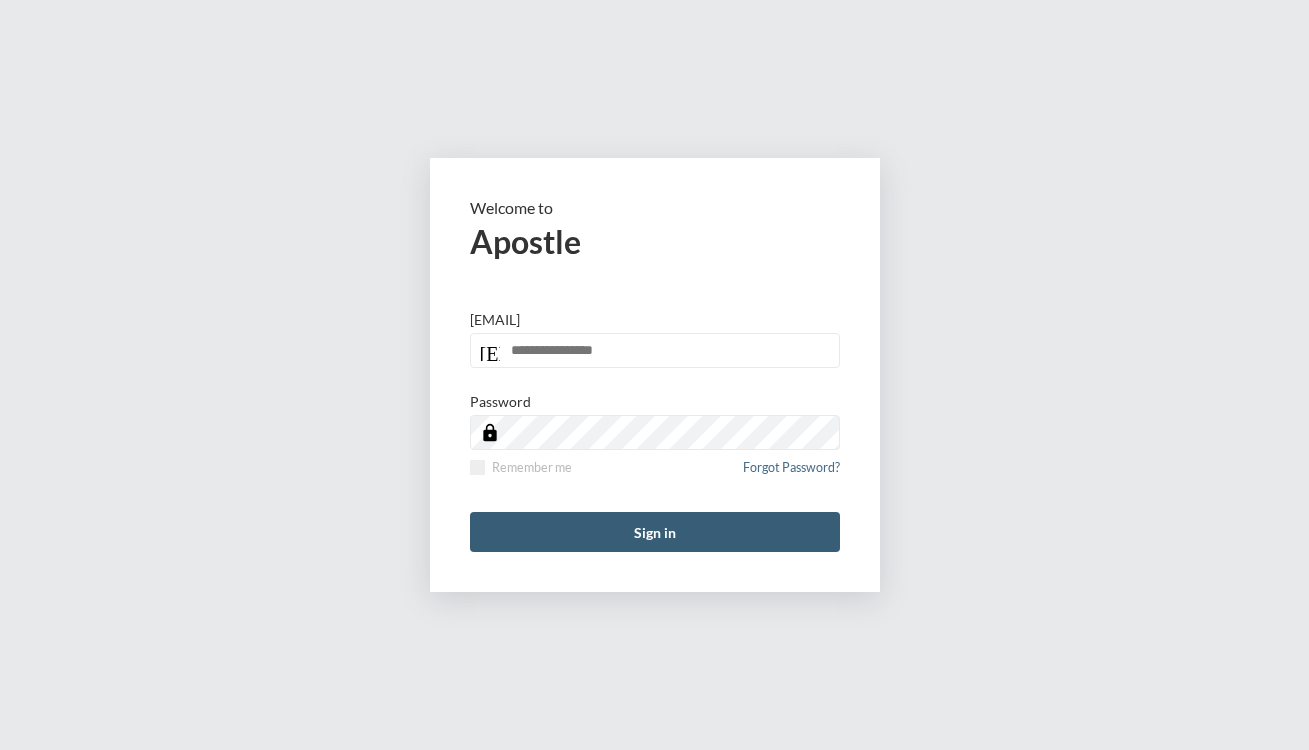 scroll, scrollTop: 0, scrollLeft: 0, axis: both 